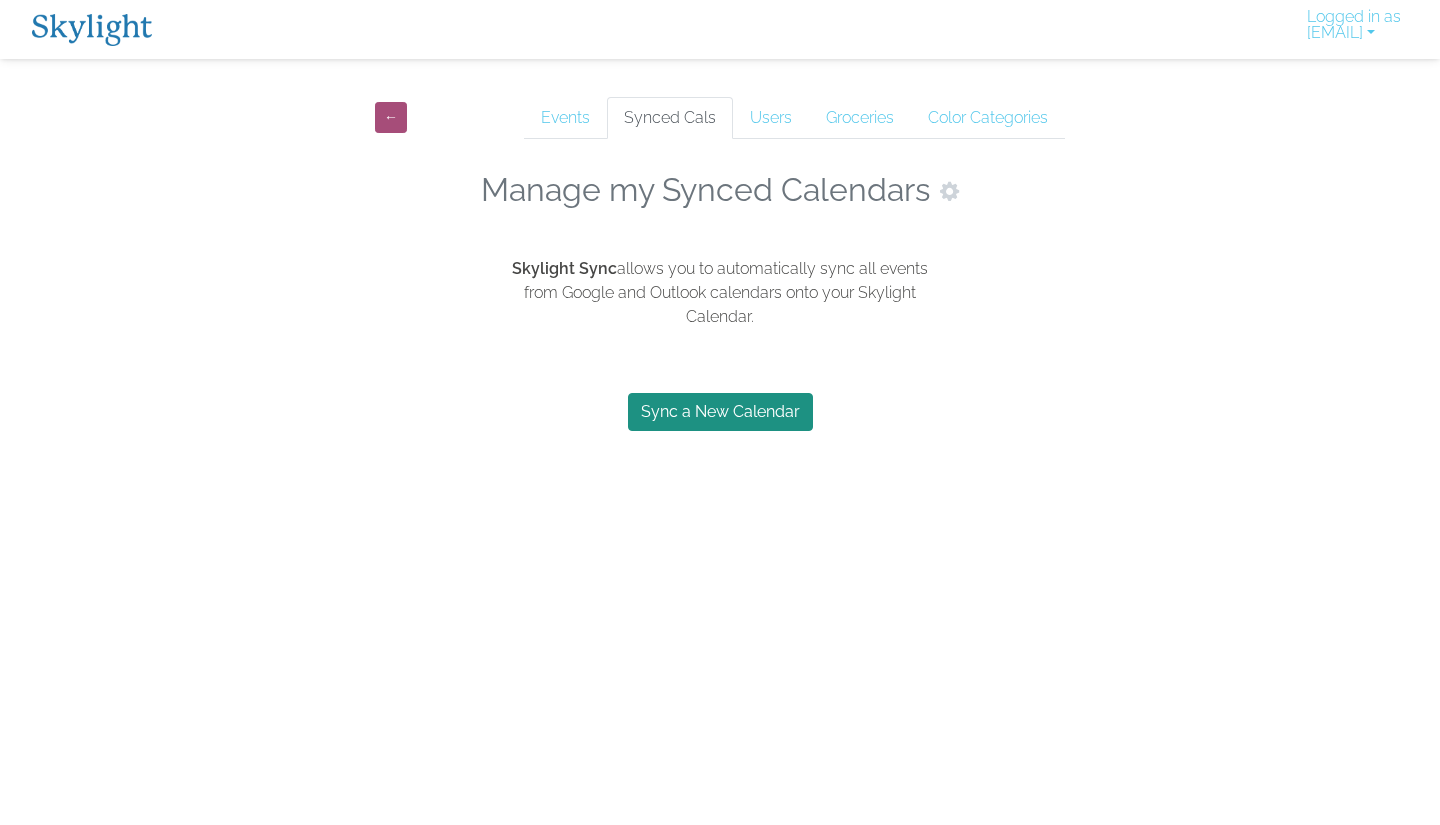 scroll, scrollTop: 0, scrollLeft: 0, axis: both 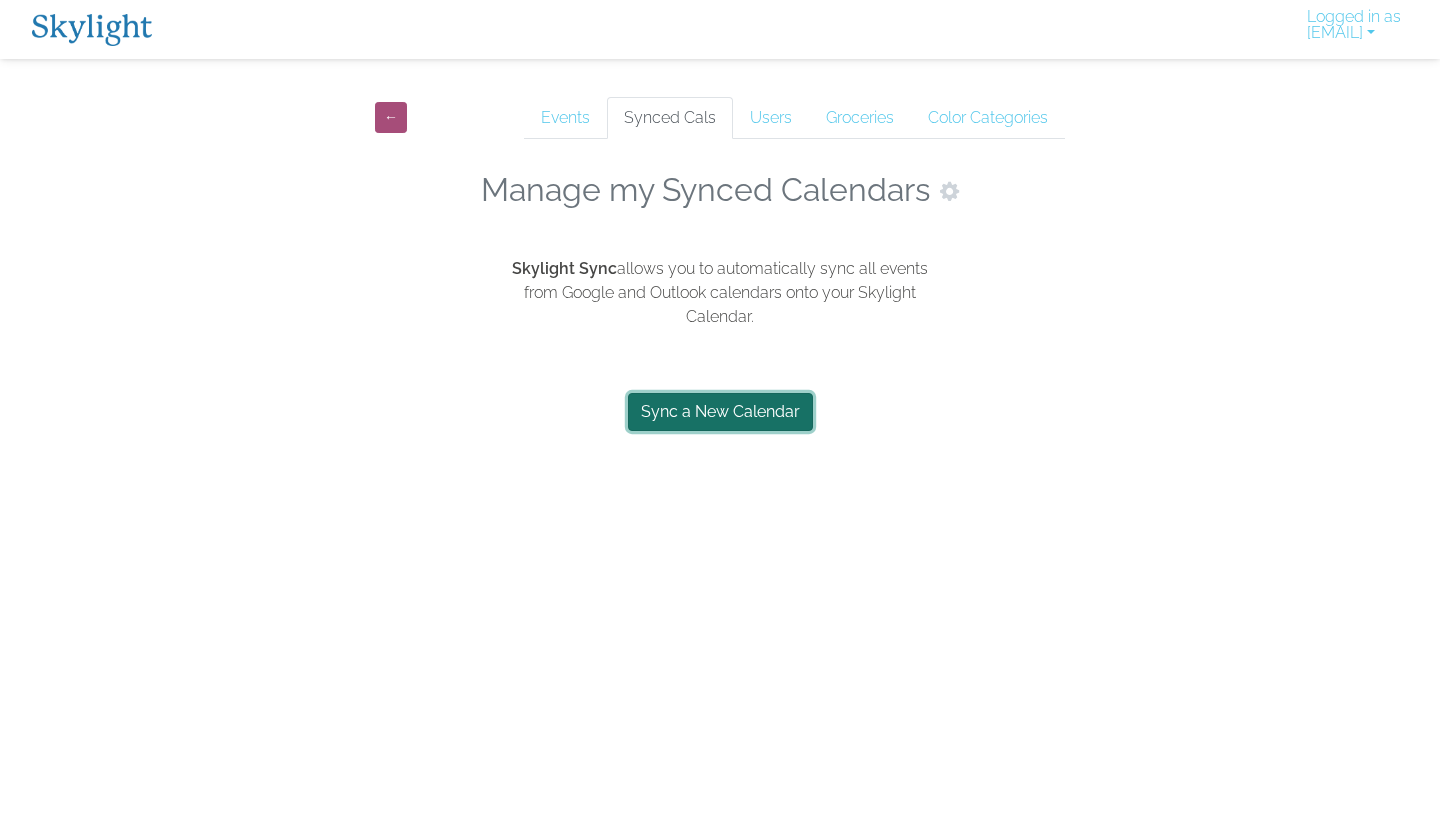 click on "Sync a New Calendar" at bounding box center [720, 412] 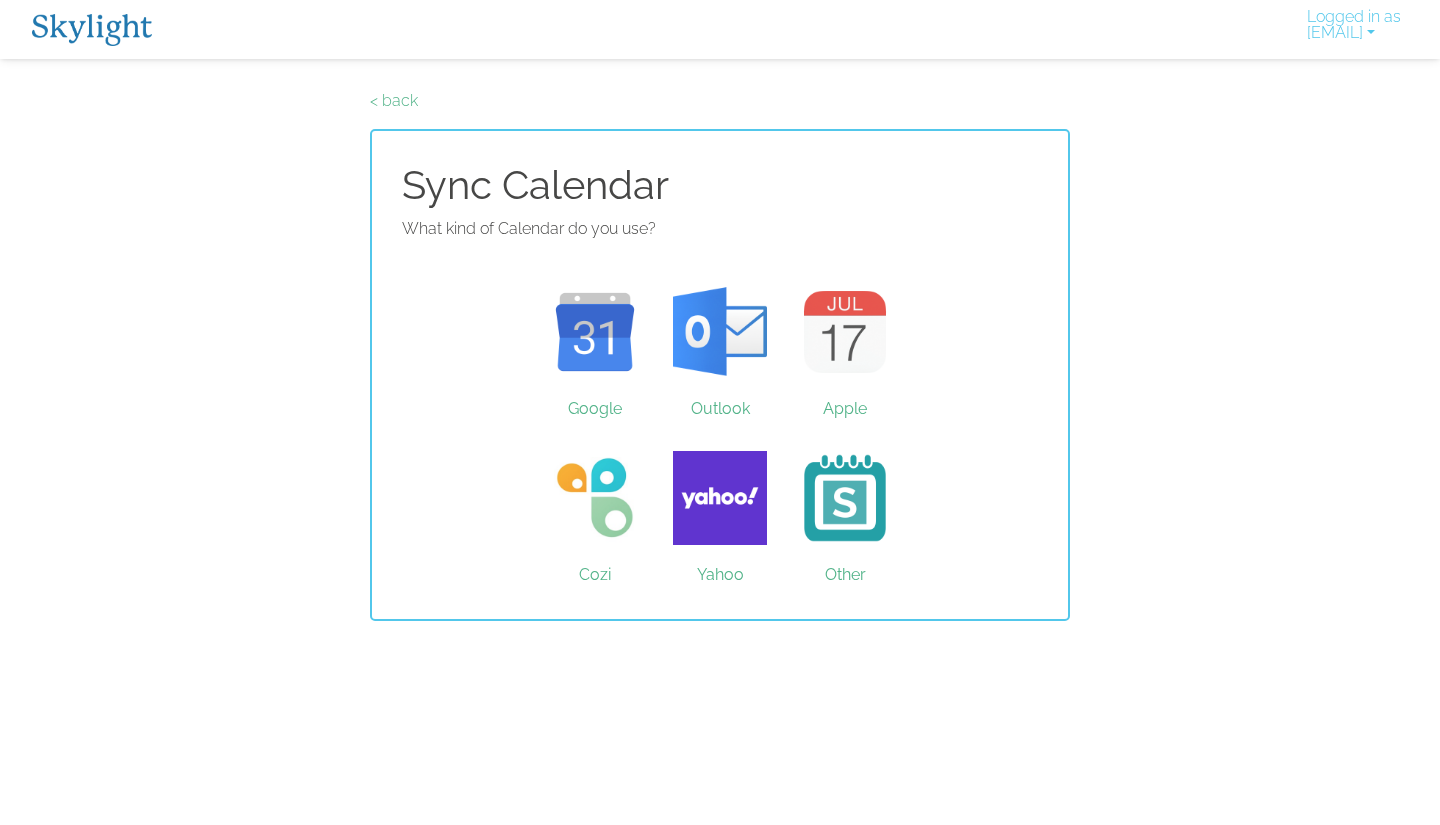 scroll, scrollTop: 0, scrollLeft: 0, axis: both 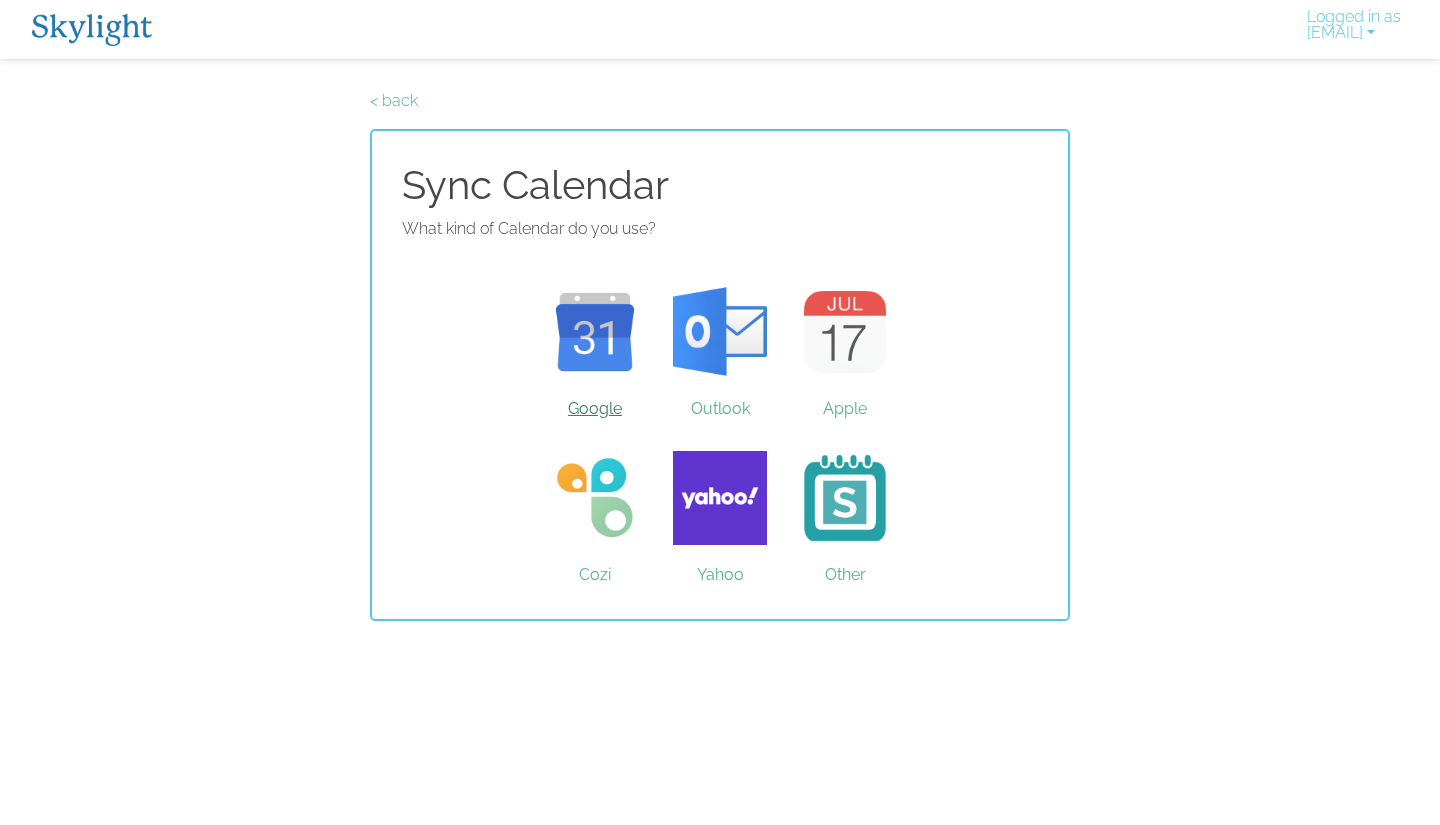 click on "Google" at bounding box center (595, 332) 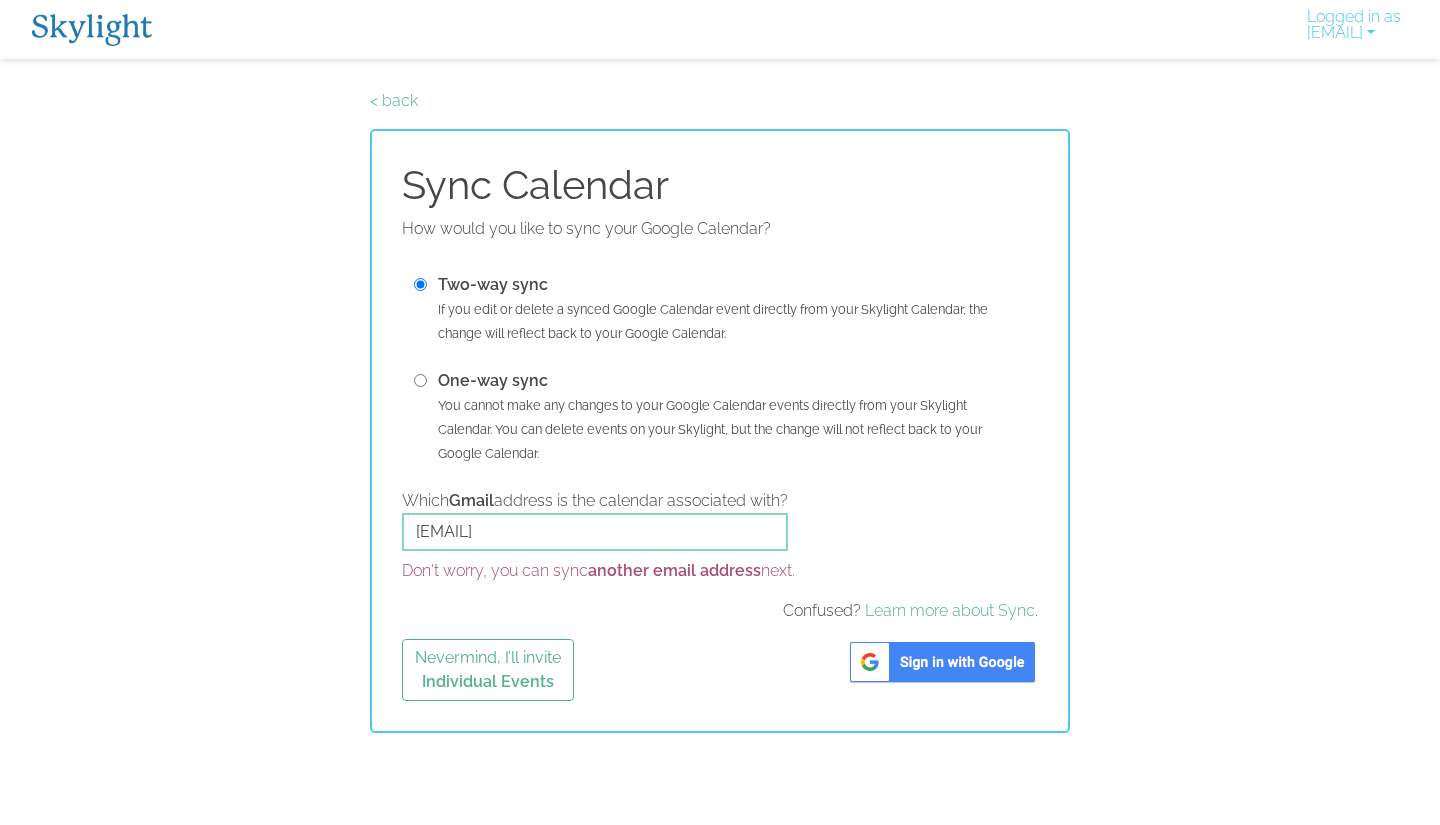 click at bounding box center (942, 662) 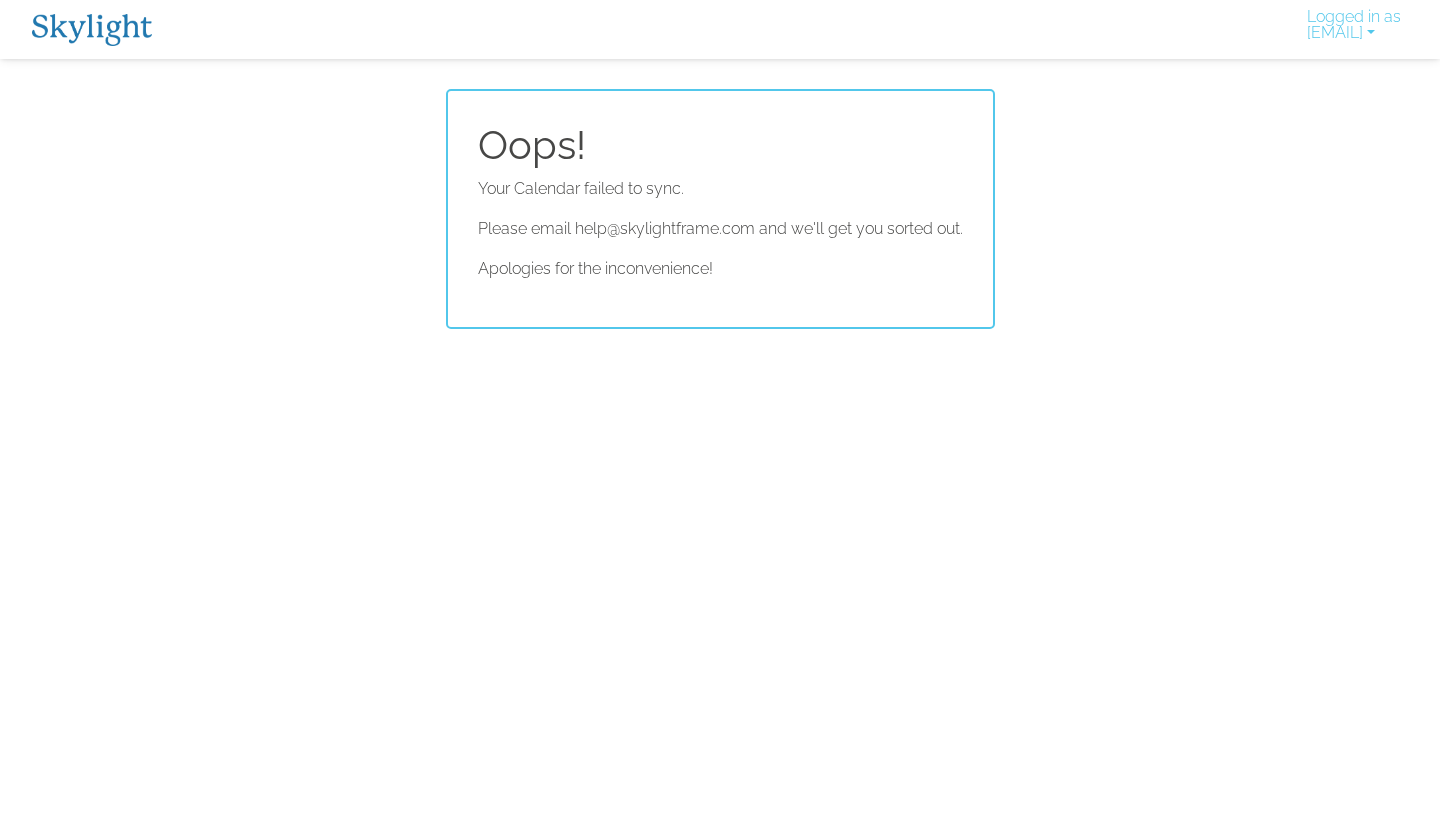 scroll, scrollTop: 0, scrollLeft: 0, axis: both 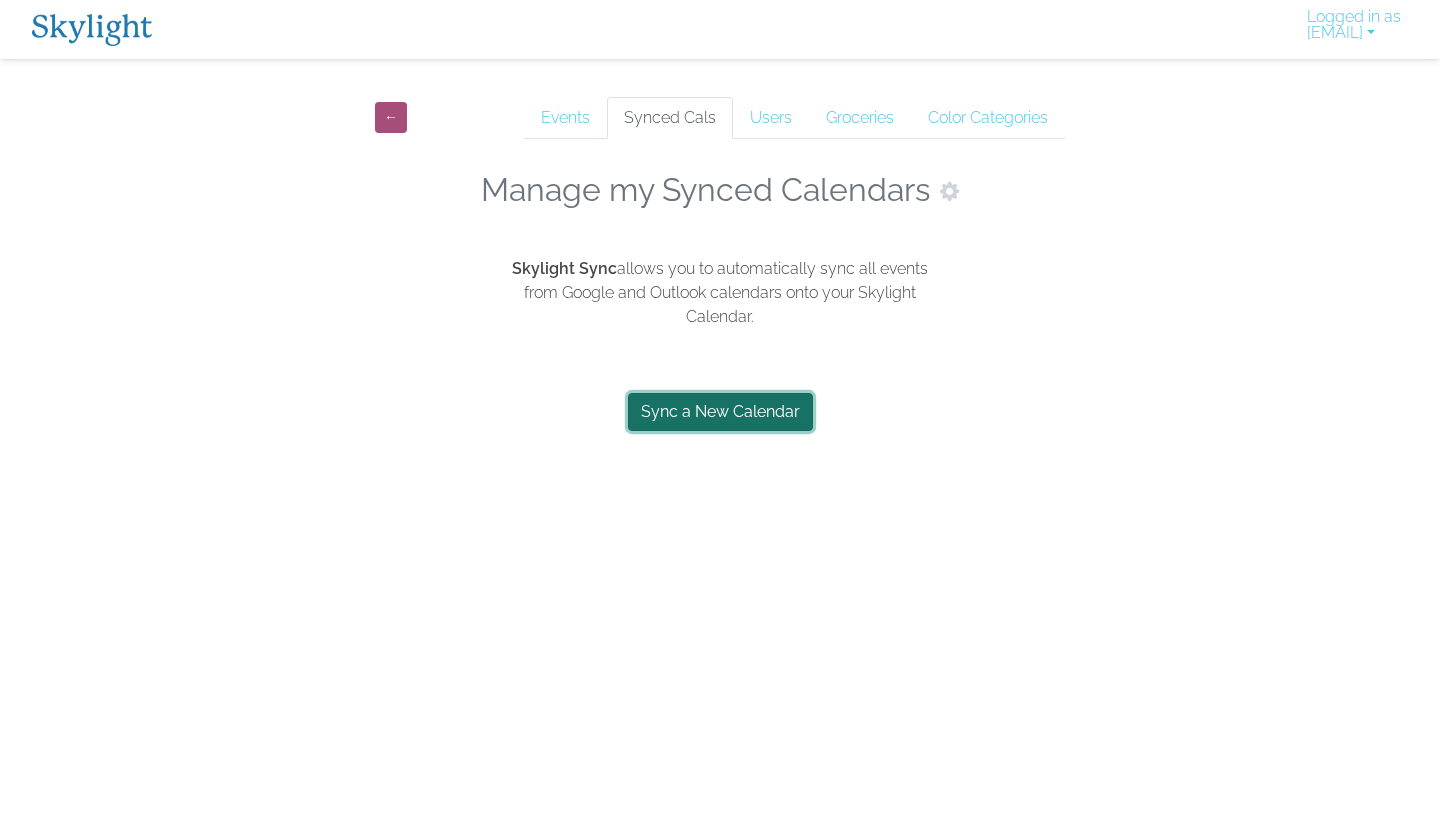 click on "Sync a New Calendar" at bounding box center [720, 412] 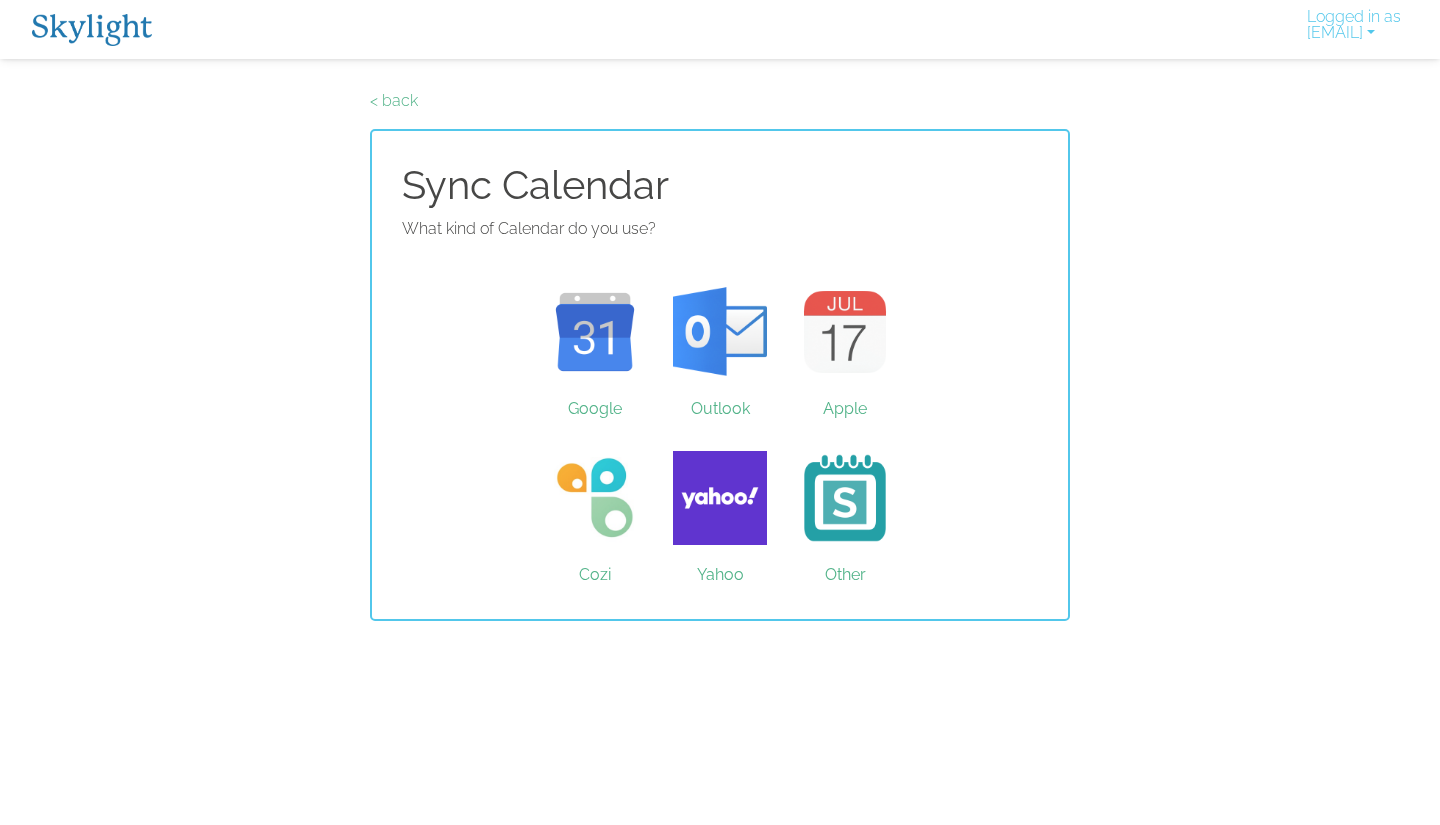 scroll, scrollTop: 0, scrollLeft: 0, axis: both 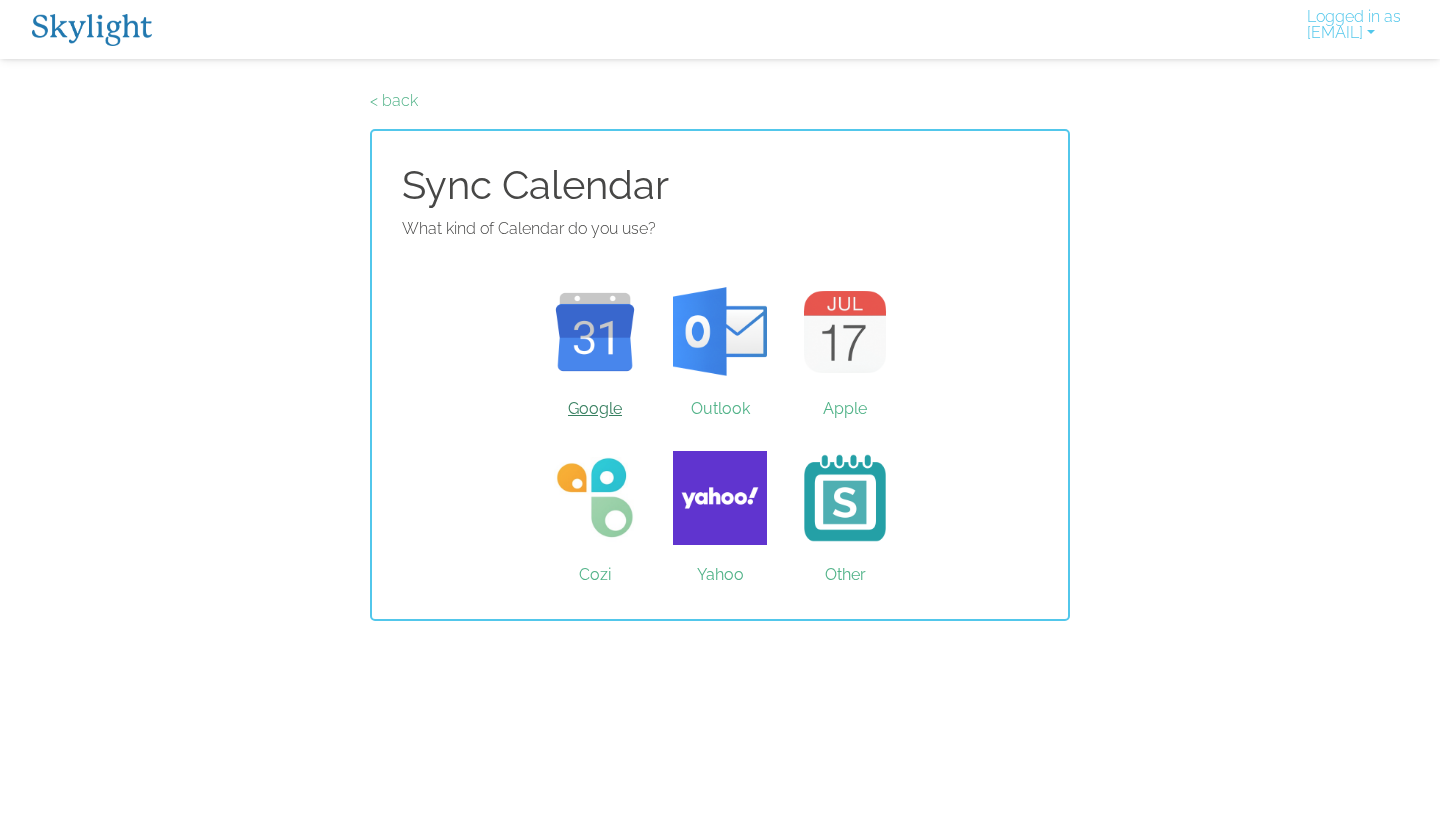 click on "Google" at bounding box center (595, 332) 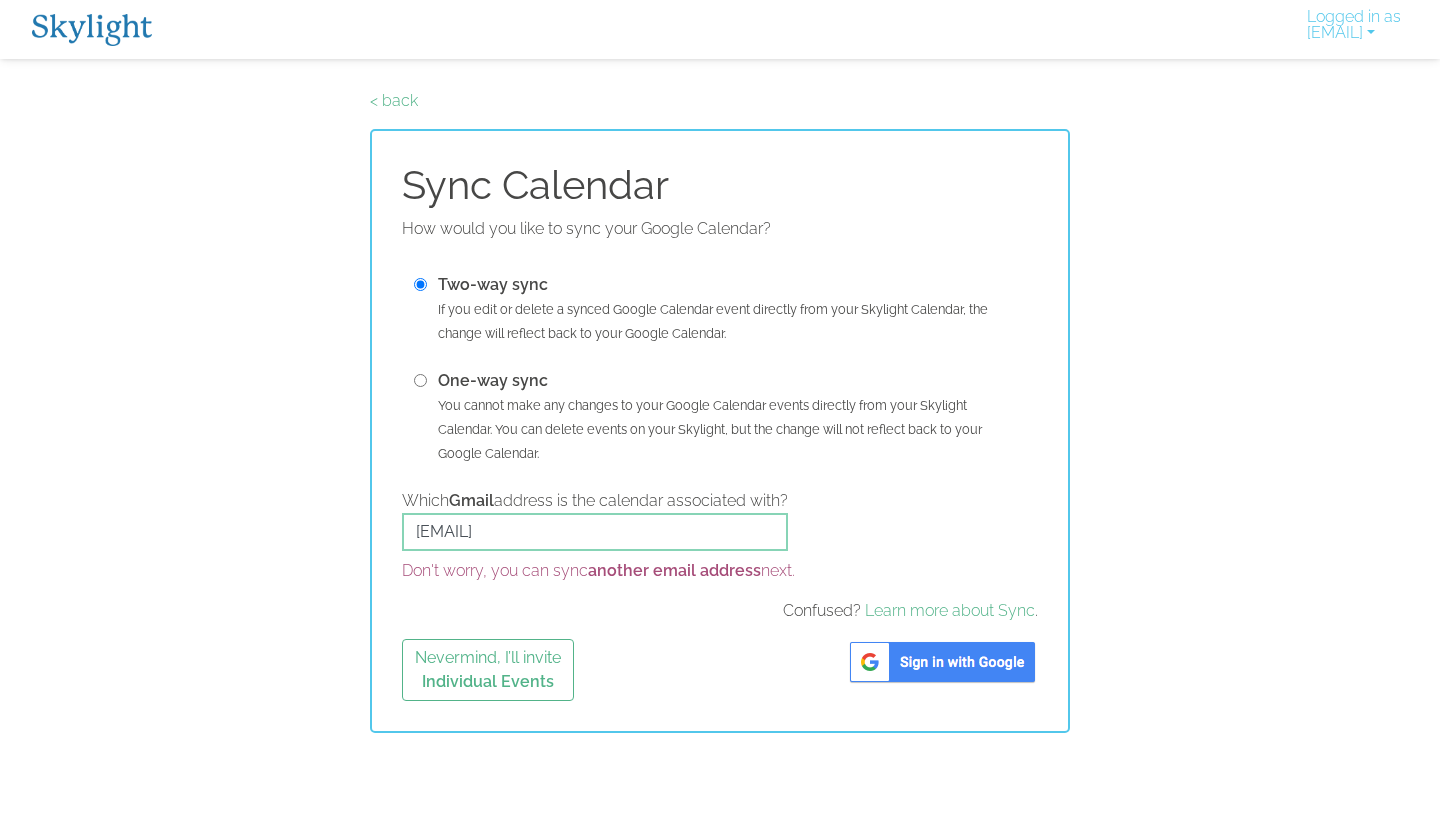 click at bounding box center (942, 662) 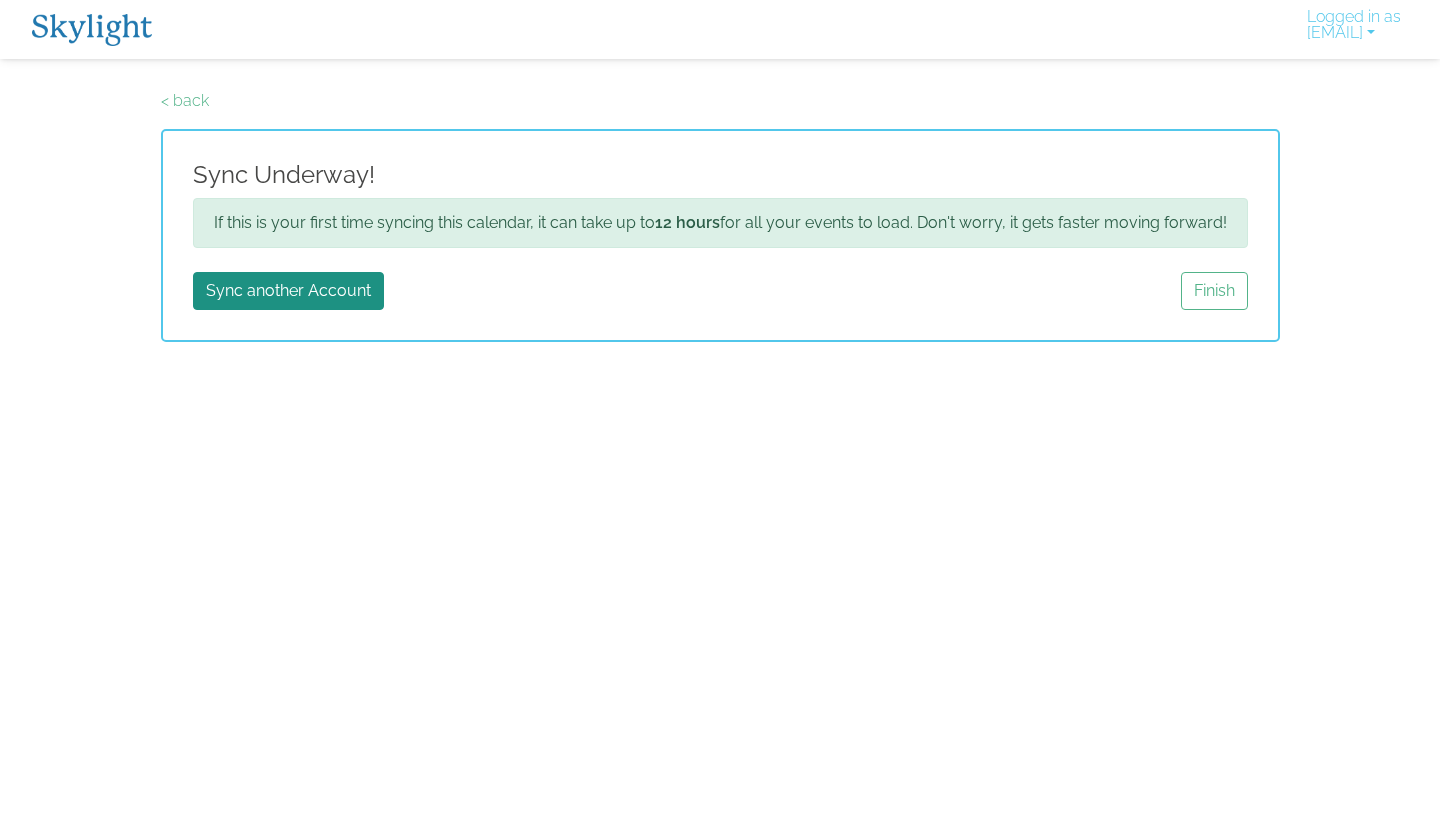 scroll, scrollTop: 0, scrollLeft: 0, axis: both 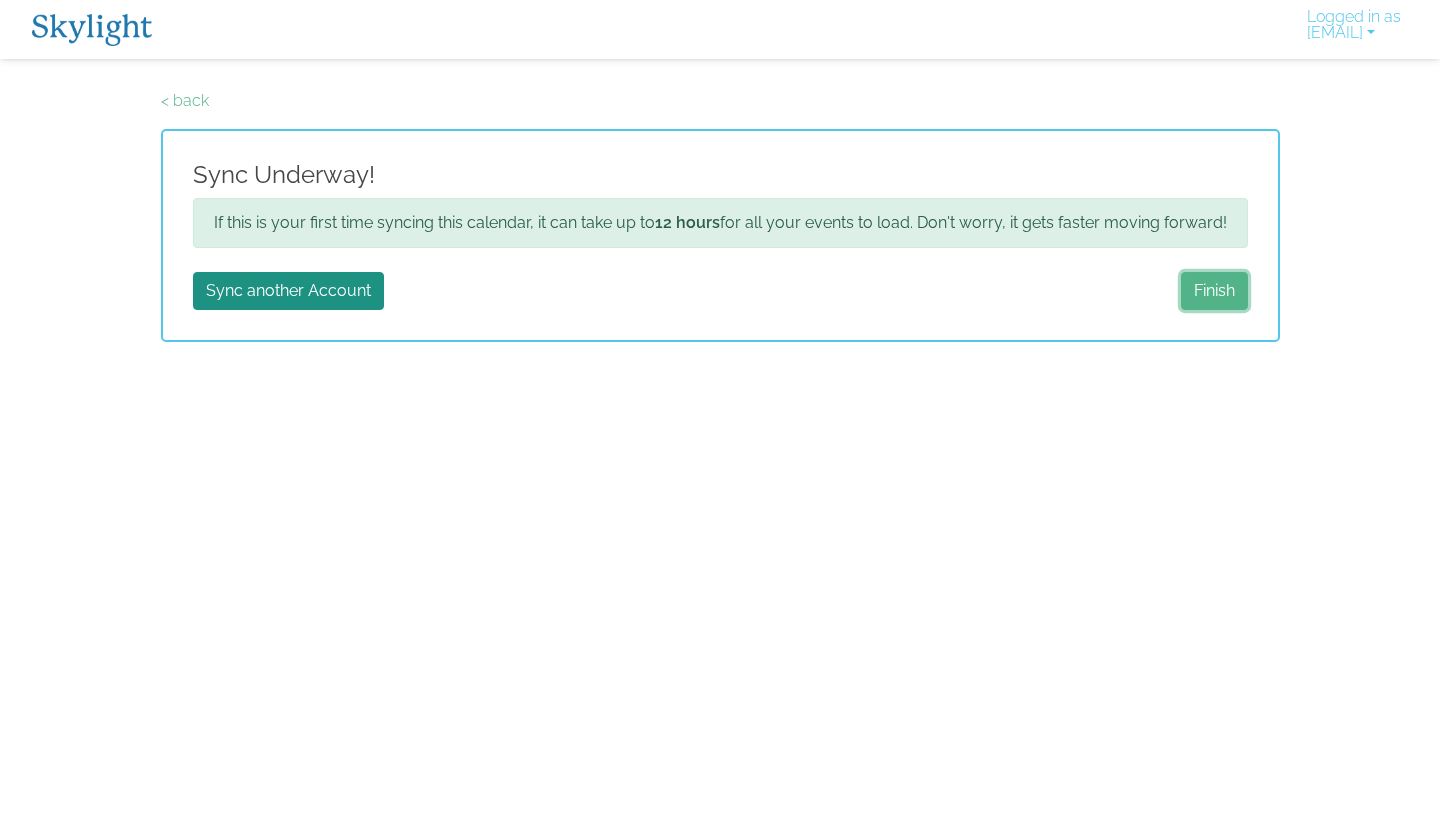 click on "Finish" at bounding box center (1214, 291) 